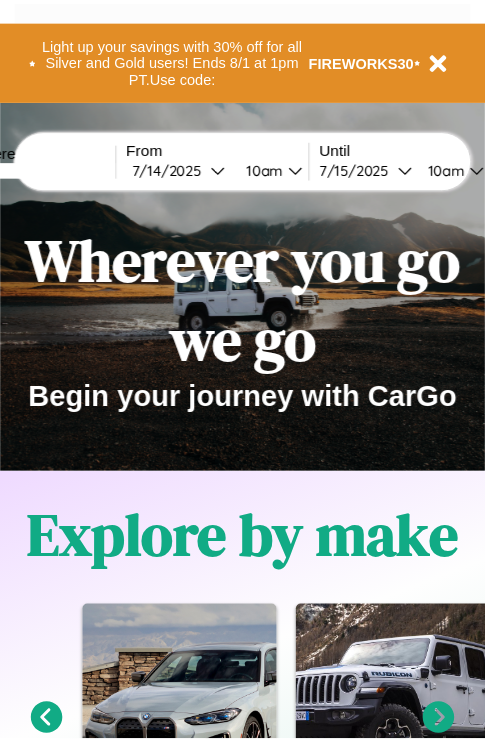 scroll, scrollTop: 0, scrollLeft: 0, axis: both 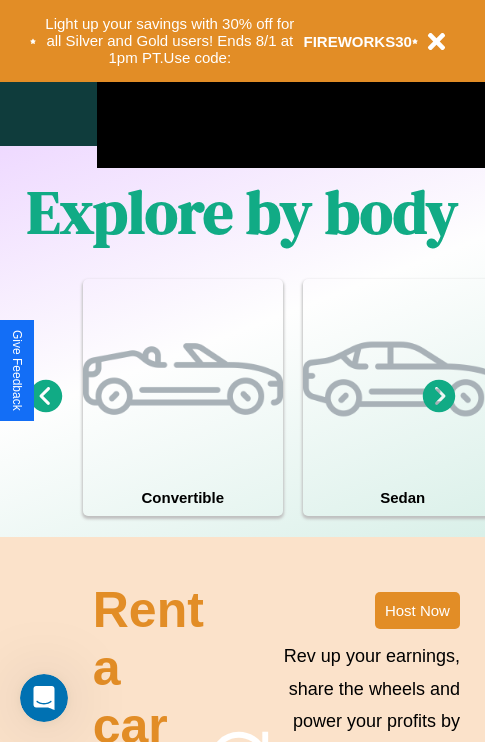 click 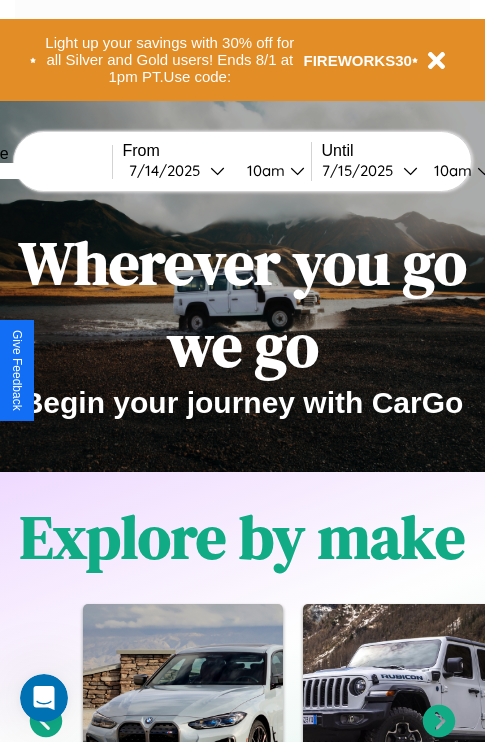 scroll, scrollTop: 0, scrollLeft: 0, axis: both 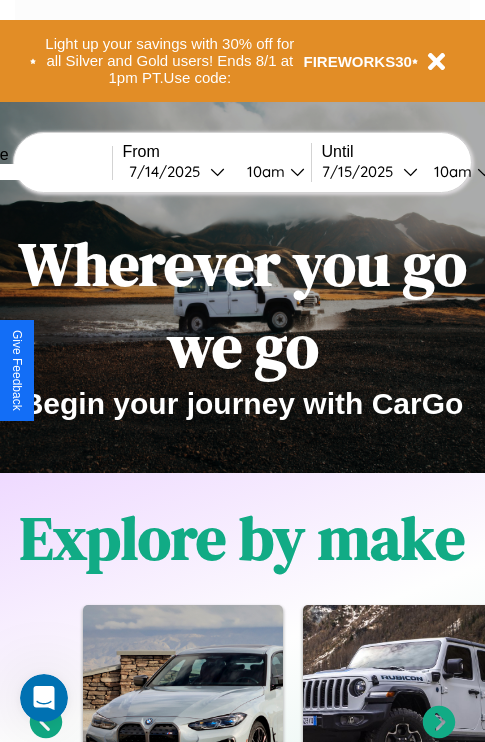 click at bounding box center (37, 172) 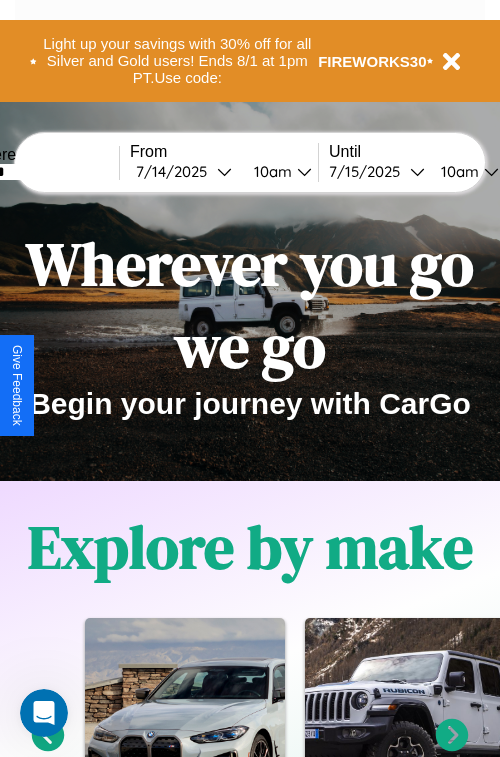 select on "*" 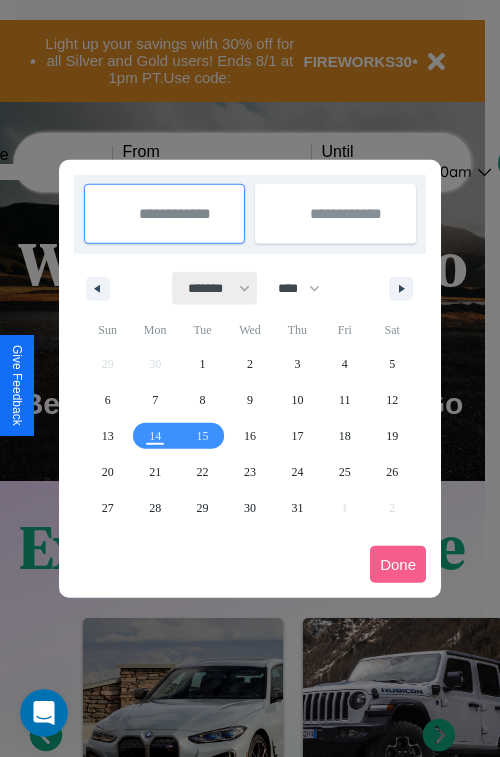 click on "******* ******** ***** ***** *** **** **** ****** ********* ******* ******** ********" at bounding box center [215, 288] 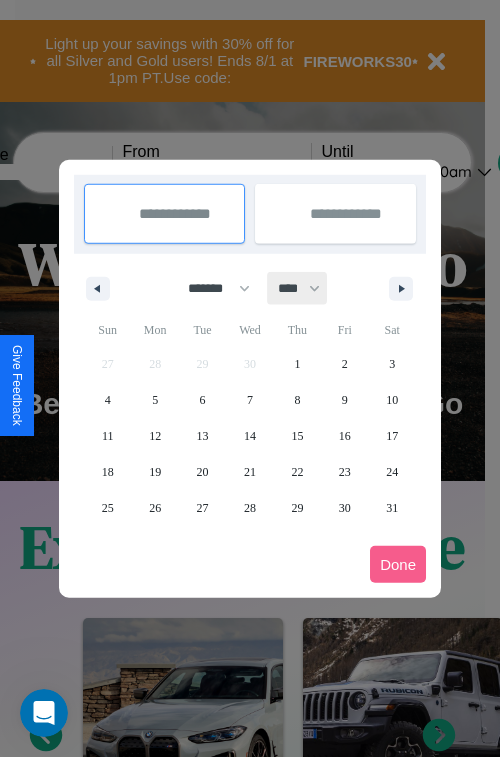 click on "**** **** **** **** **** **** **** **** **** **** **** **** **** **** **** **** **** **** **** **** **** **** **** **** **** **** **** **** **** **** **** **** **** **** **** **** **** **** **** **** **** **** **** **** **** **** **** **** **** **** **** **** **** **** **** **** **** **** **** **** **** **** **** **** **** **** **** **** **** **** **** **** **** **** **** **** **** **** **** **** **** **** **** **** **** **** **** **** **** **** **** **** **** **** **** **** **** **** **** **** **** **** **** **** **** **** **** **** **** **** **** **** **** **** **** **** **** **** **** **** ****" at bounding box center [298, 288] 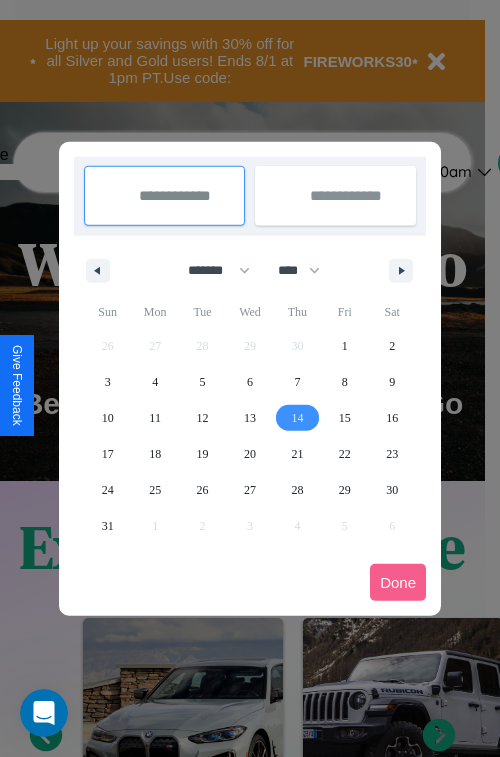 click on "14" at bounding box center (297, 418) 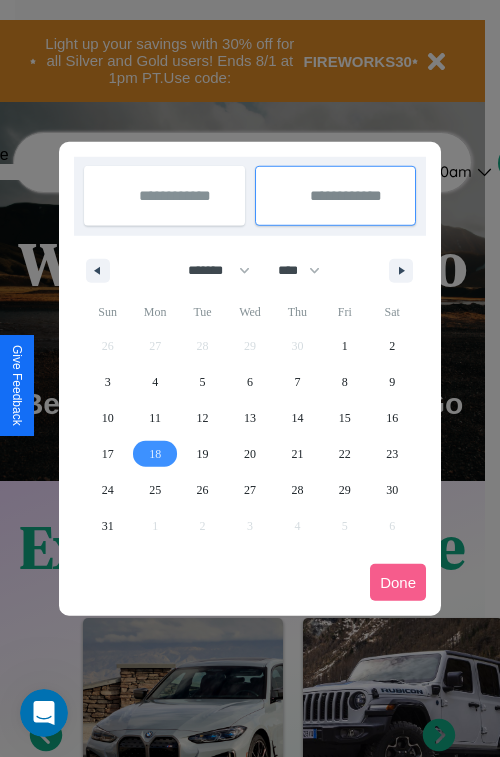 click on "18" at bounding box center [155, 454] 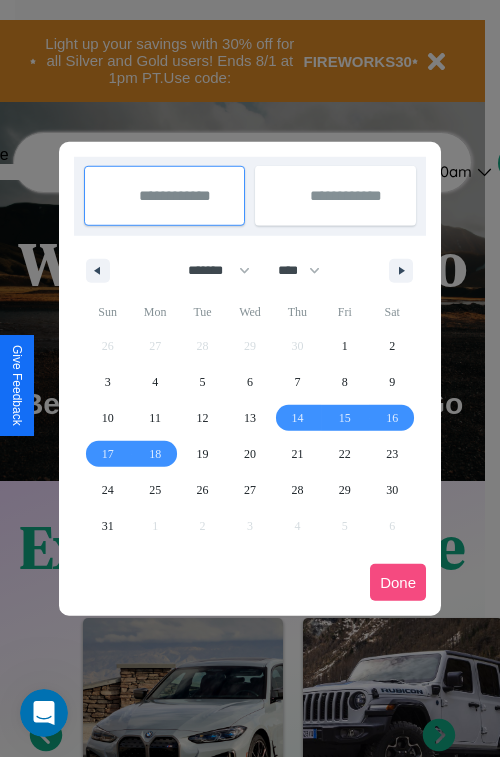 click on "Done" at bounding box center (398, 582) 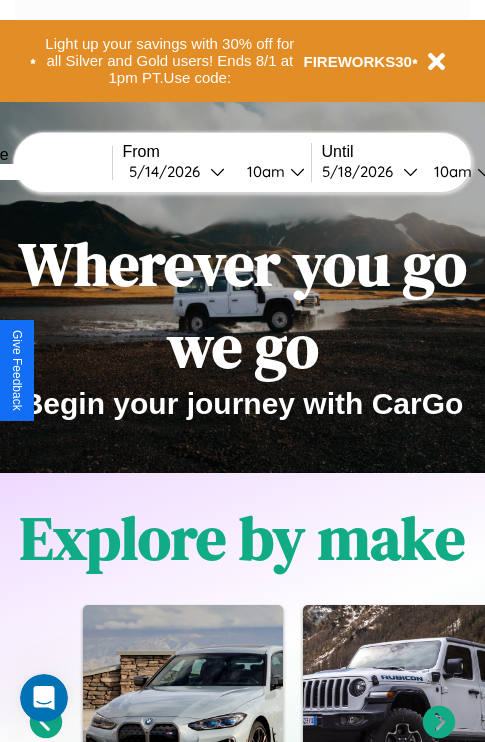 scroll, scrollTop: 0, scrollLeft: 74, axis: horizontal 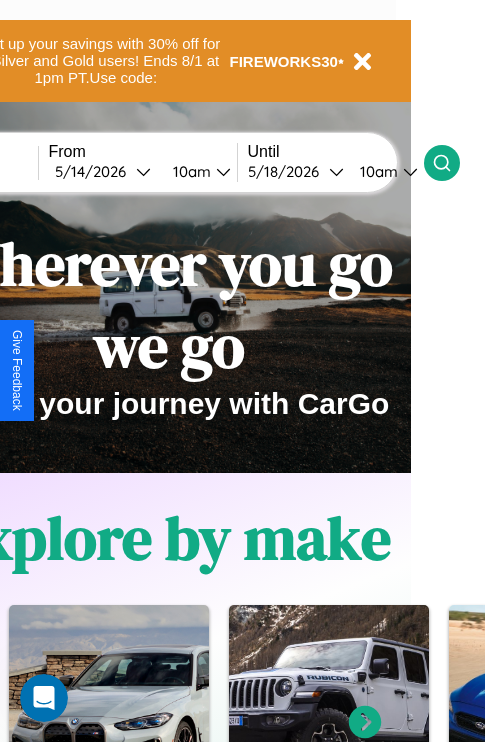 click 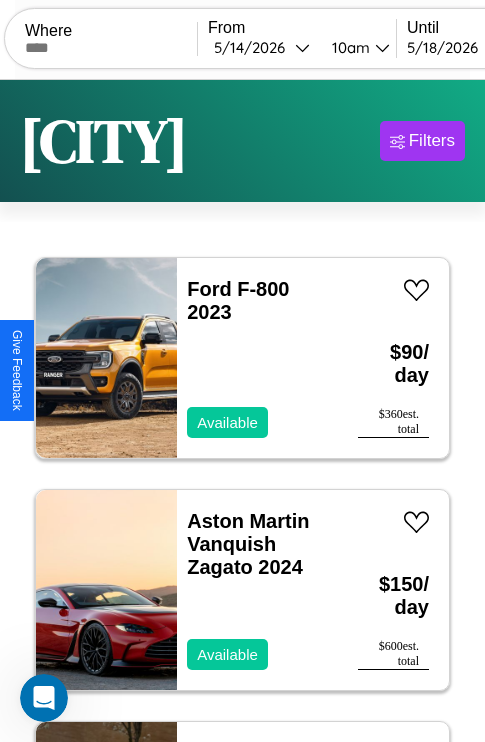 scroll, scrollTop: 95, scrollLeft: 0, axis: vertical 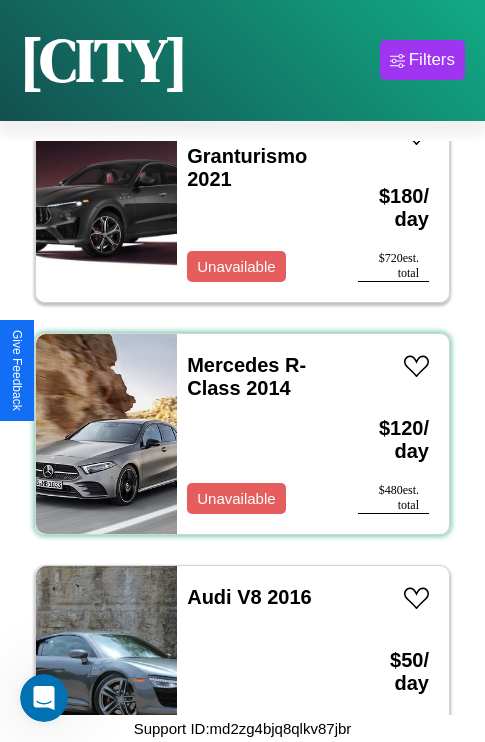 click on "Mercedes   R-Class   2014 Unavailable" at bounding box center (257, 434) 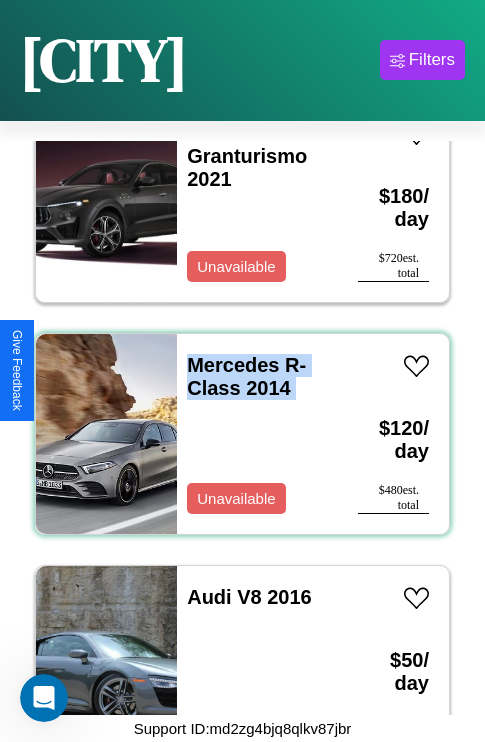 click on "Mercedes   R-Class   2014 Unavailable" at bounding box center (257, 434) 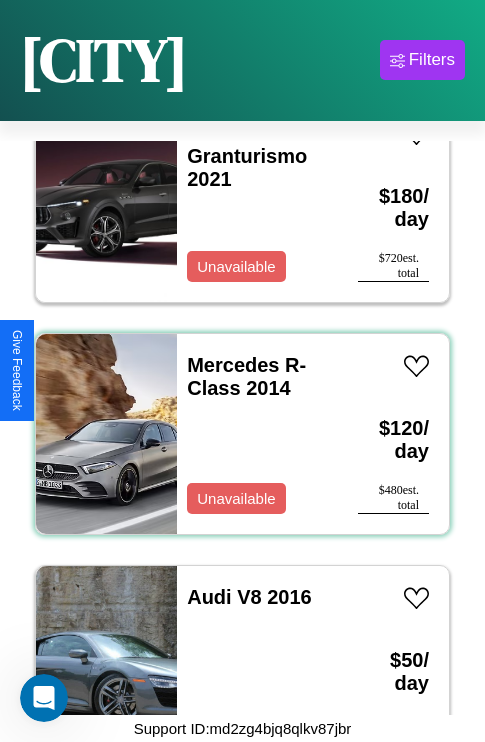 click on "Mercedes   R-Class   2014 Unavailable" at bounding box center [257, 434] 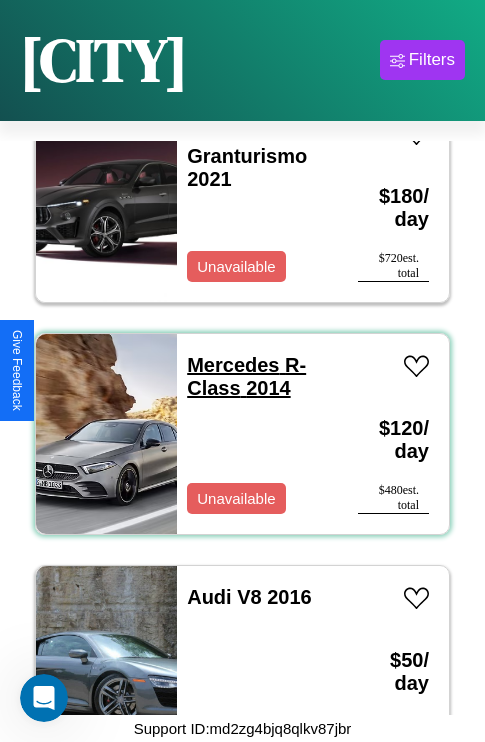 click on "Mercedes   R-Class   2014" at bounding box center (246, 376) 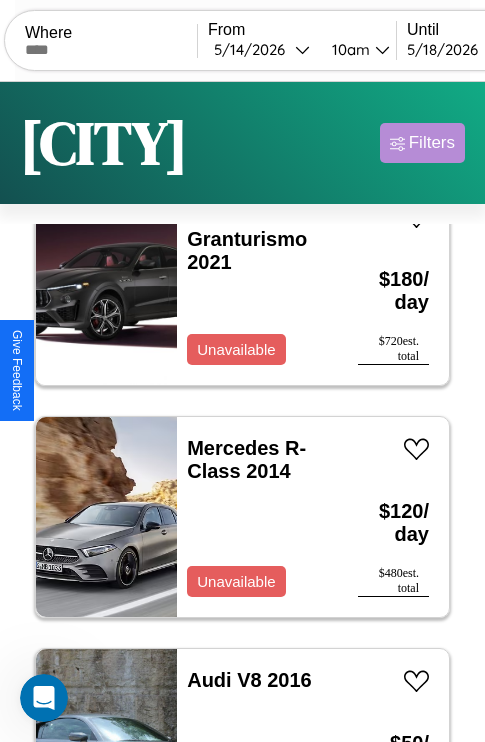 click on "Filters" at bounding box center [432, 143] 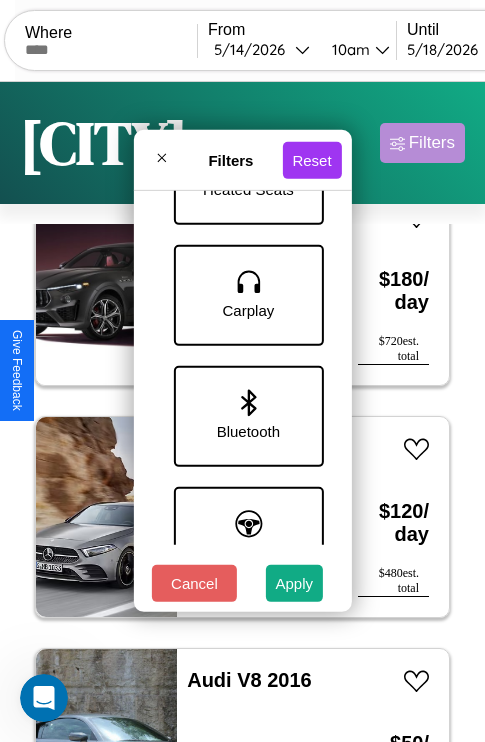 scroll, scrollTop: 1374, scrollLeft: 0, axis: vertical 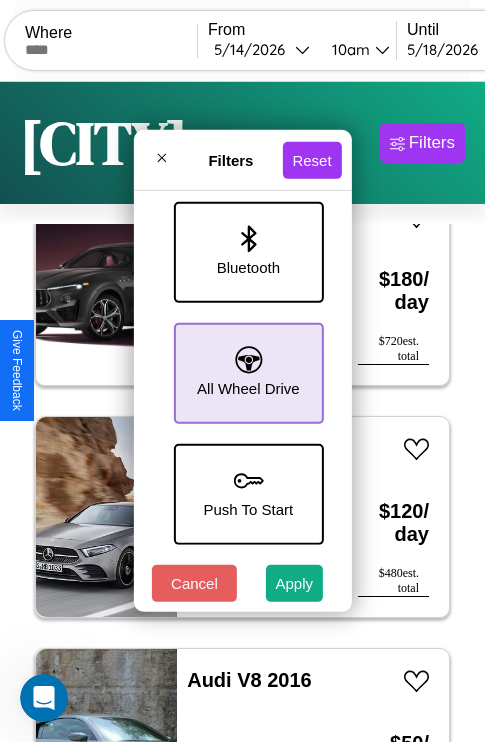 click 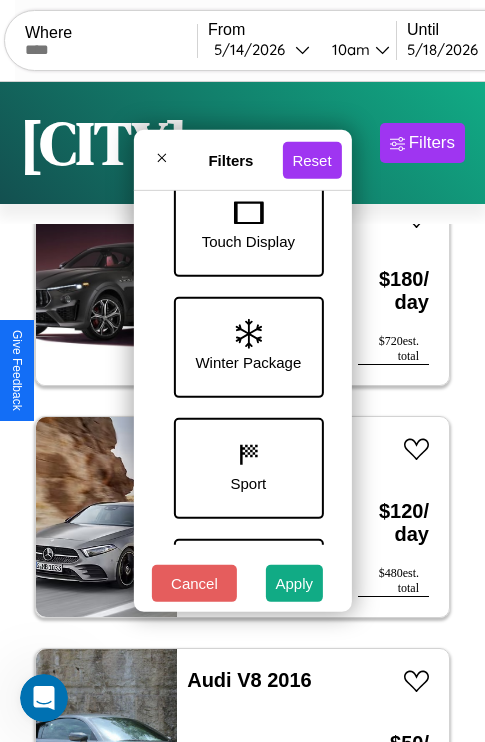 scroll, scrollTop: 651, scrollLeft: 0, axis: vertical 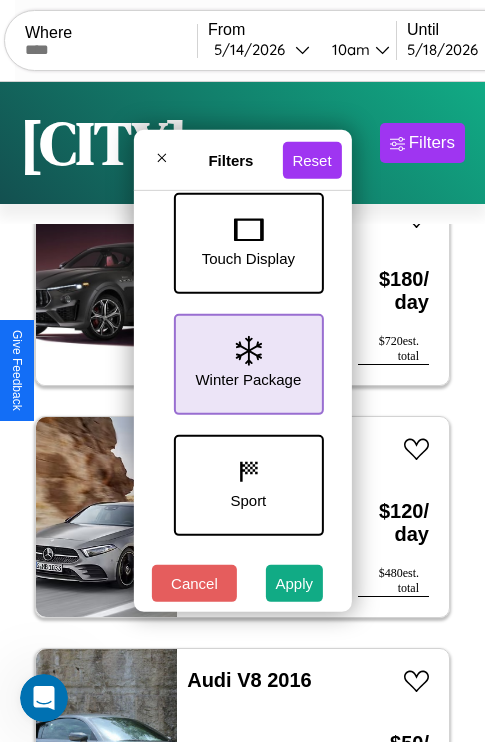 click 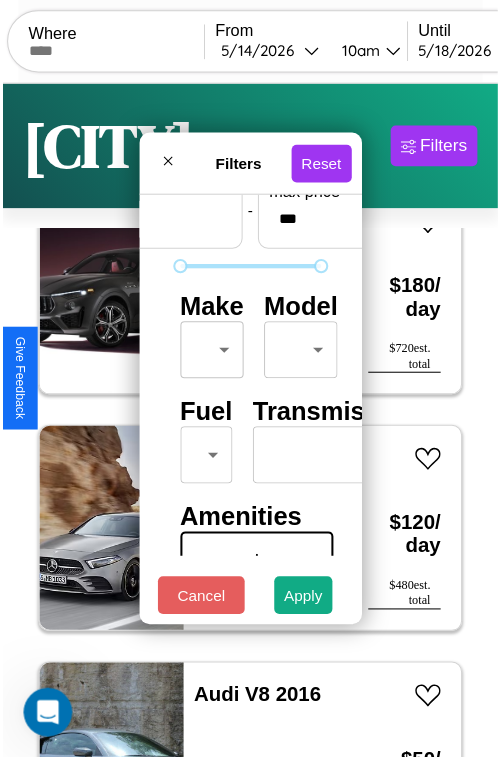 scroll, scrollTop: 59, scrollLeft: 0, axis: vertical 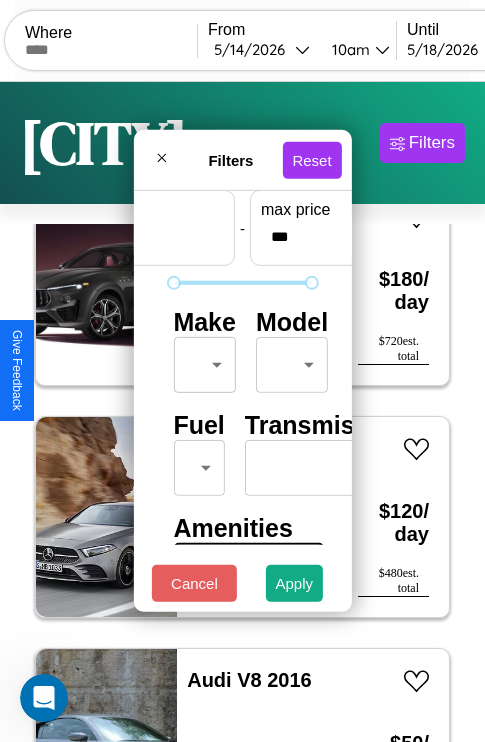 click on "CarGo Where From [DATE] [TIME] Until [DATE] [TIME] Become a Host Login Sign Up [CITY] Filters 146  cars in this area These cars can be picked up in this city. Ford   F-800   2023 Available $ 90  / day $ 360  est. total Aston Martin   Vanquish Zagato   2024 Available $ 150  / day $ 600  est. total Infiniti   M45   2024 Available $ 120  / day $ 480  est. total Jaguar   Vanden Plas   2023 Available $ 210  / day $ 840  est. total Hyundai   Elantra N   2014 Available $ 200  / day $ 800  est. total Volkswagen   CABRIOLET   2016 Unavailable $ 50  / day $ 200  est. total Lincoln   Nautilus   2021 Available $ 80  / day $ 320  est. total Acura   Legend   2014 Available $ 100  / day $ 400  est. total Chevrolet   Military Truck   2014 Available $ 200  / day $ 800  est. total Alfa Romeo   4C   2024 Available $ 180  / day $ 720  est. total Aston Martin   Lagonda   2014 Available $ 200  / day $ 800  est. total Maserati   Grancabrio   2017 Available $ 150  / day $ 600  est. total Aston Martin   DB7   2022 $ 200 $" at bounding box center (242, 412) 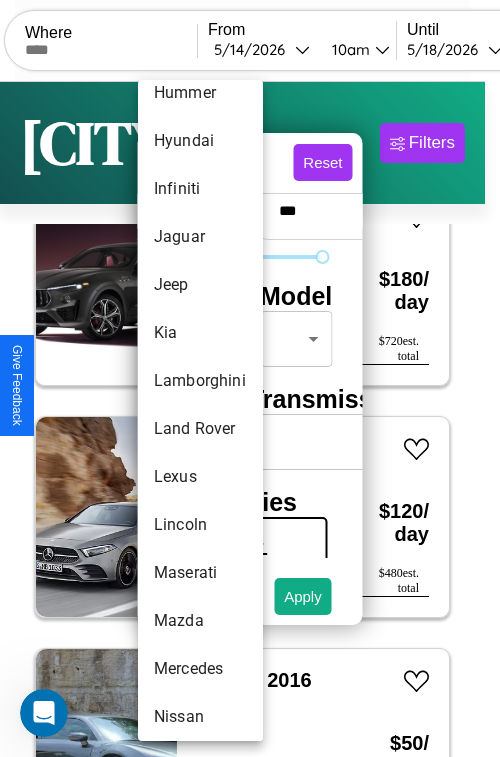 scroll, scrollTop: 1083, scrollLeft: 0, axis: vertical 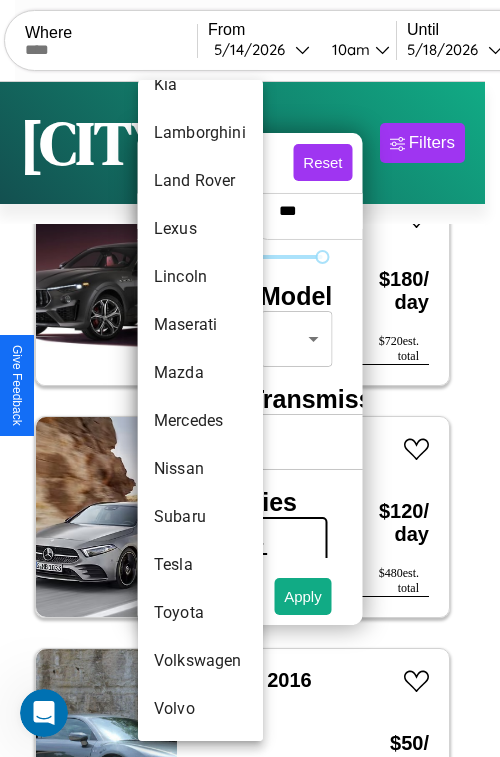 click on "Volvo" at bounding box center (200, 709) 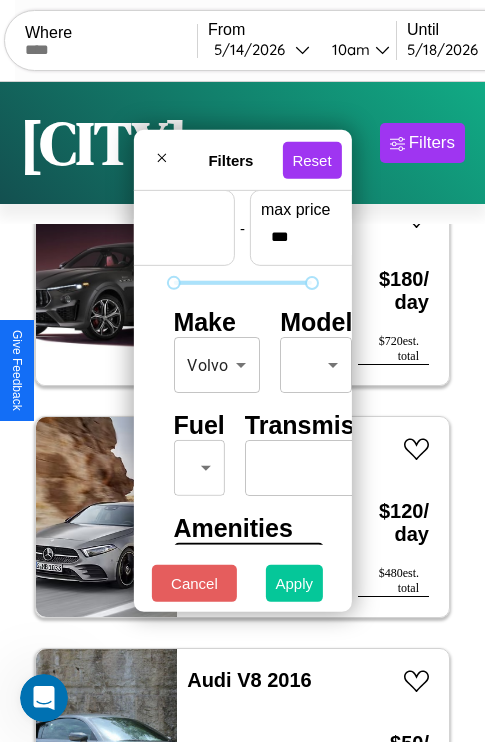 click on "Apply" at bounding box center (295, 583) 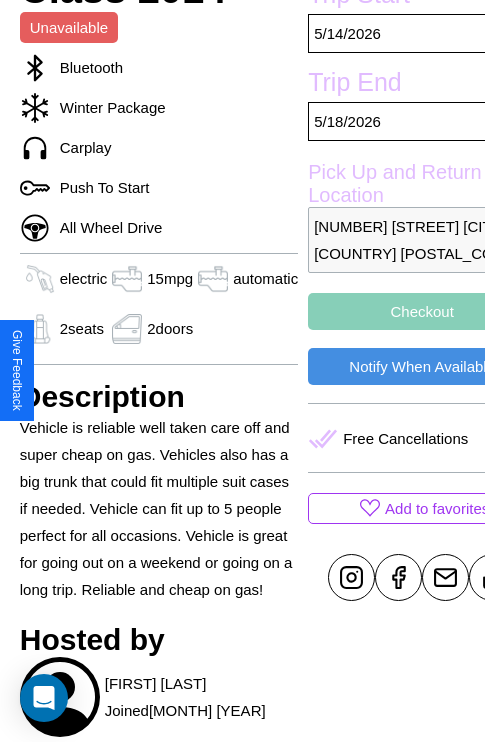 scroll, scrollTop: 673, scrollLeft: 76, axis: both 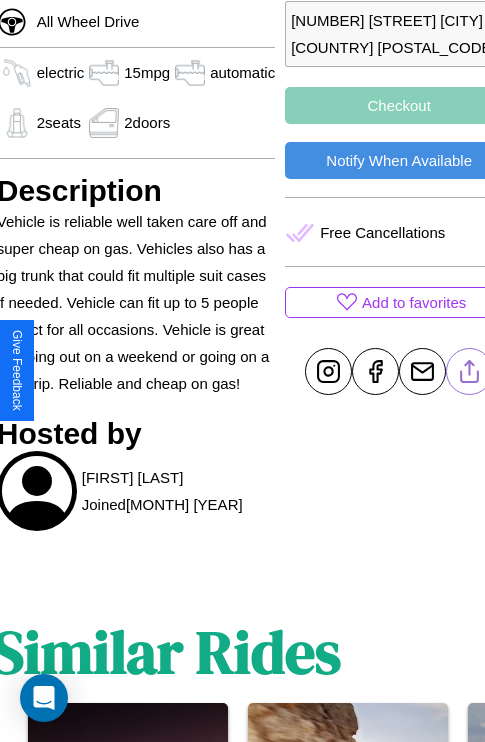 click 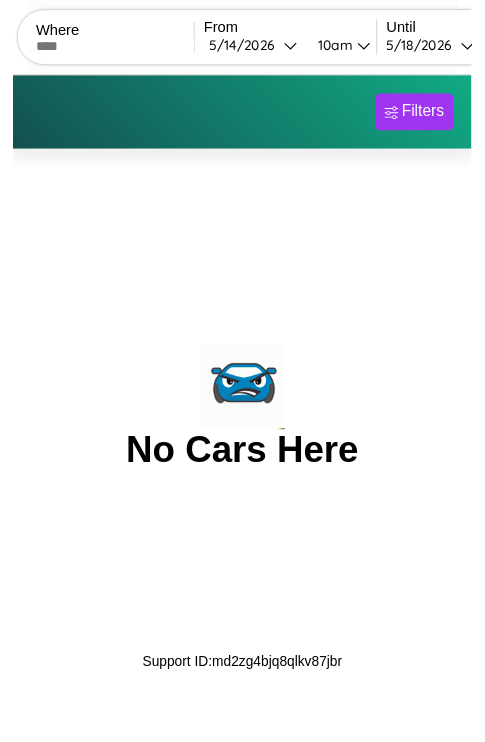 scroll, scrollTop: 0, scrollLeft: 0, axis: both 